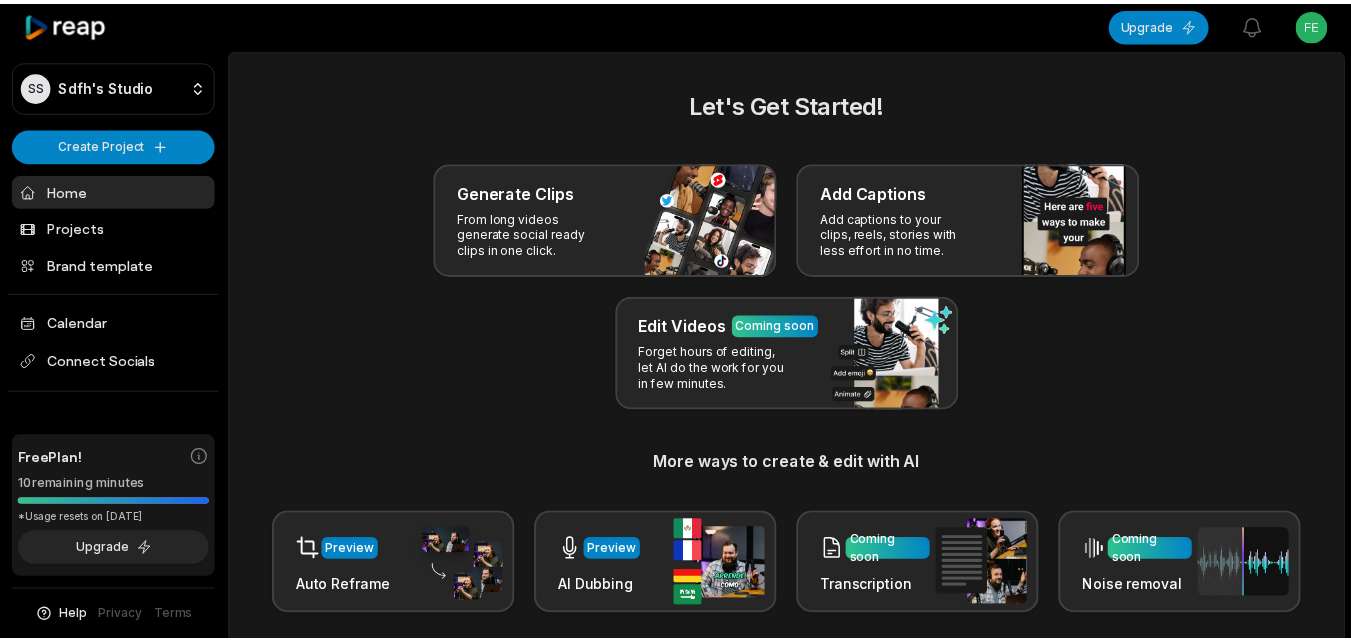 scroll, scrollTop: 0, scrollLeft: 0, axis: both 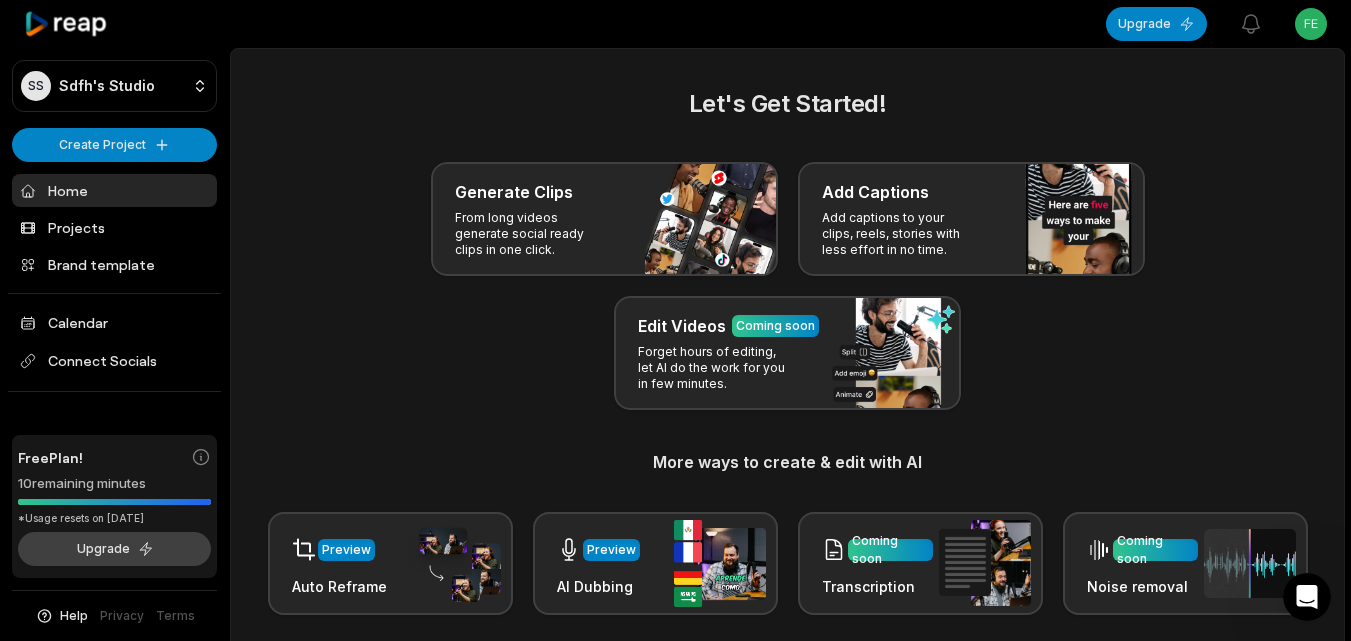 click on "Upgrade" at bounding box center [114, 549] 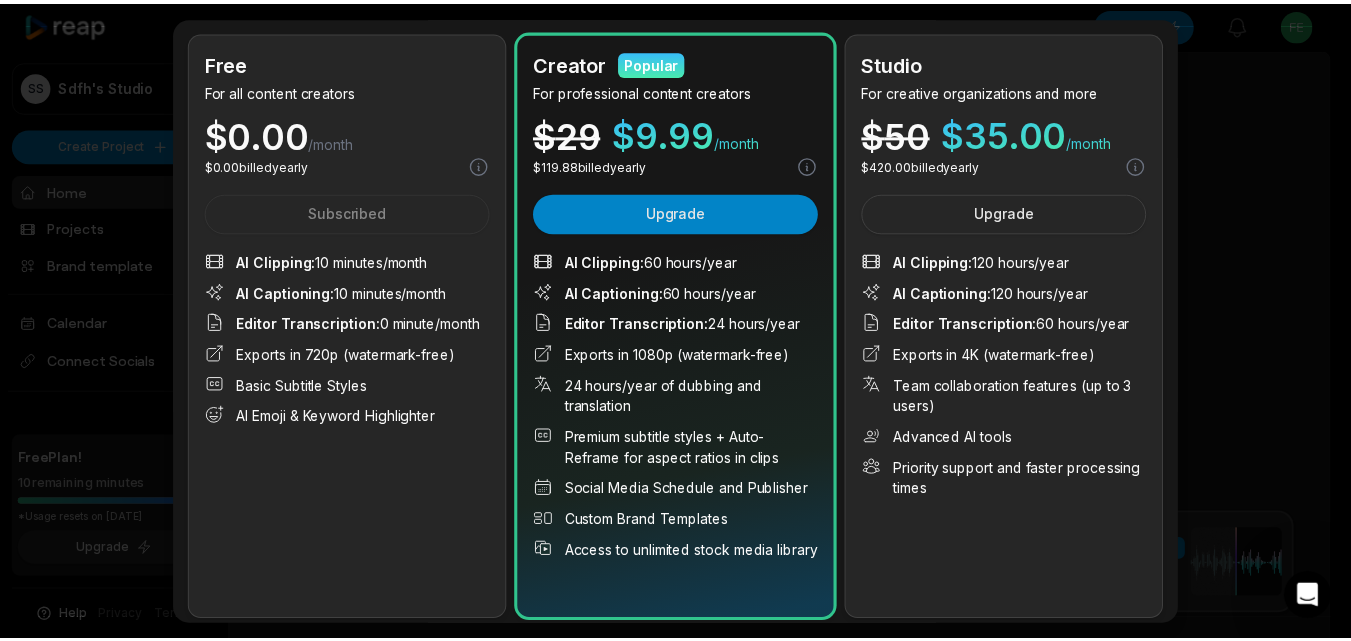 scroll, scrollTop: 124, scrollLeft: 0, axis: vertical 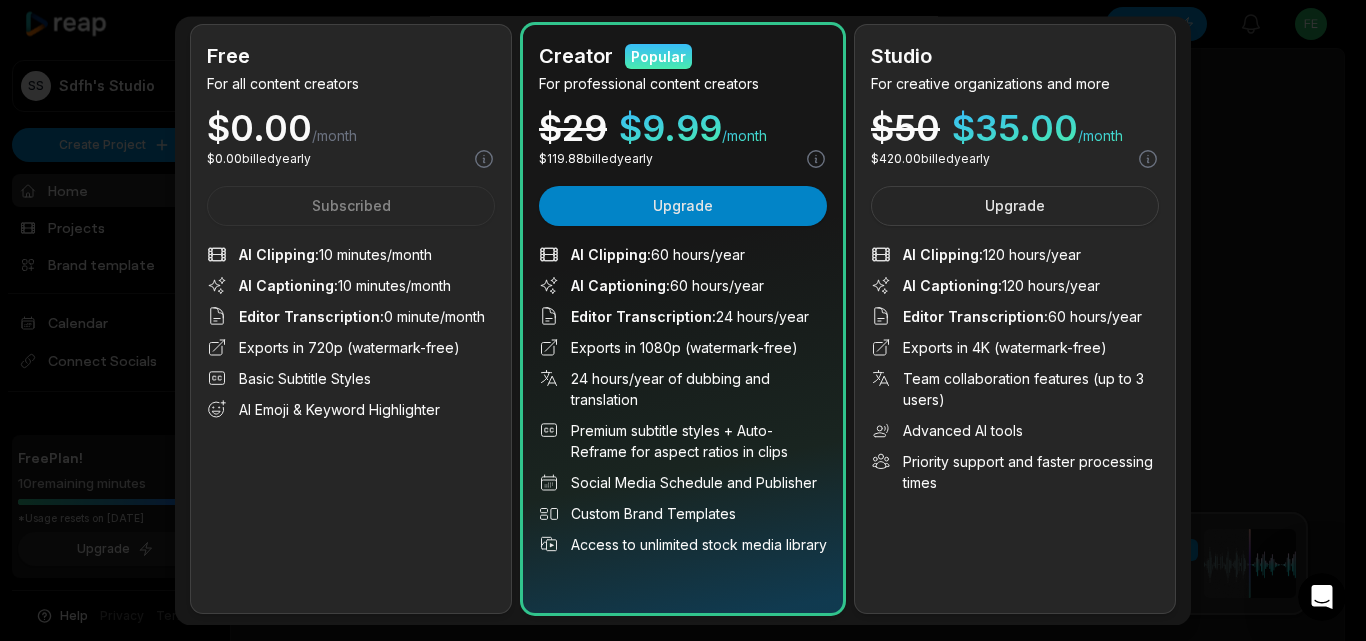 click at bounding box center (683, 320) 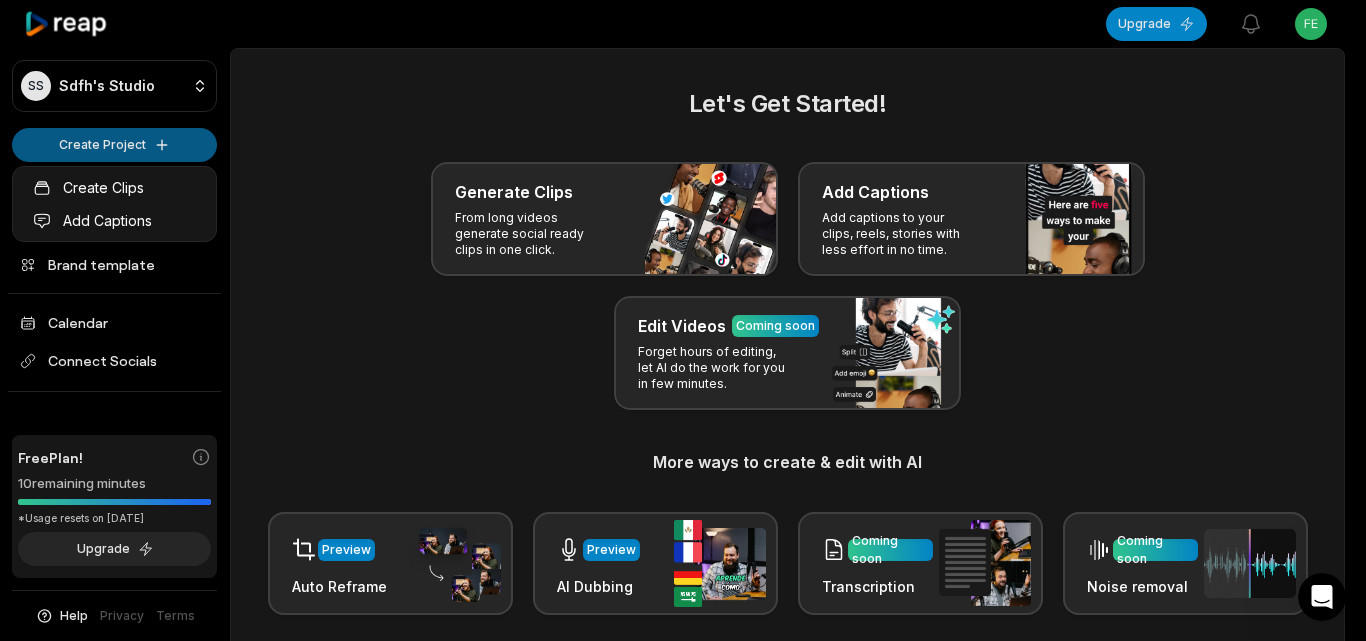 click on "SS Sdfh's Studio Create Project Home Projects Brand template Calendar Connect Socials Free  Plan! 10  remaining minutes *Usage resets on August 8, 2025 Upgrade Help Privacy Terms Open sidebar Upgrade View notifications Open user menu   Let's Get Started! Generate Clips From long videos generate social ready clips in one click. Add Captions Add captions to your clips, reels, stories with less effort in no time. Edit Videos Coming soon Forget hours of editing, let AI do the work for you in few minutes. More ways to create & edit with AI Preview Auto Reframe Preview AI Dubbing Coming soon Transcription Coming soon Noise removal Recent Projects View all Made with   in San Francisco You are currently on a  FREE Plan : Minutes used means the duration of input video in minutes which is being processed to create clips. Create Clips Add Captions" at bounding box center [683, 320] 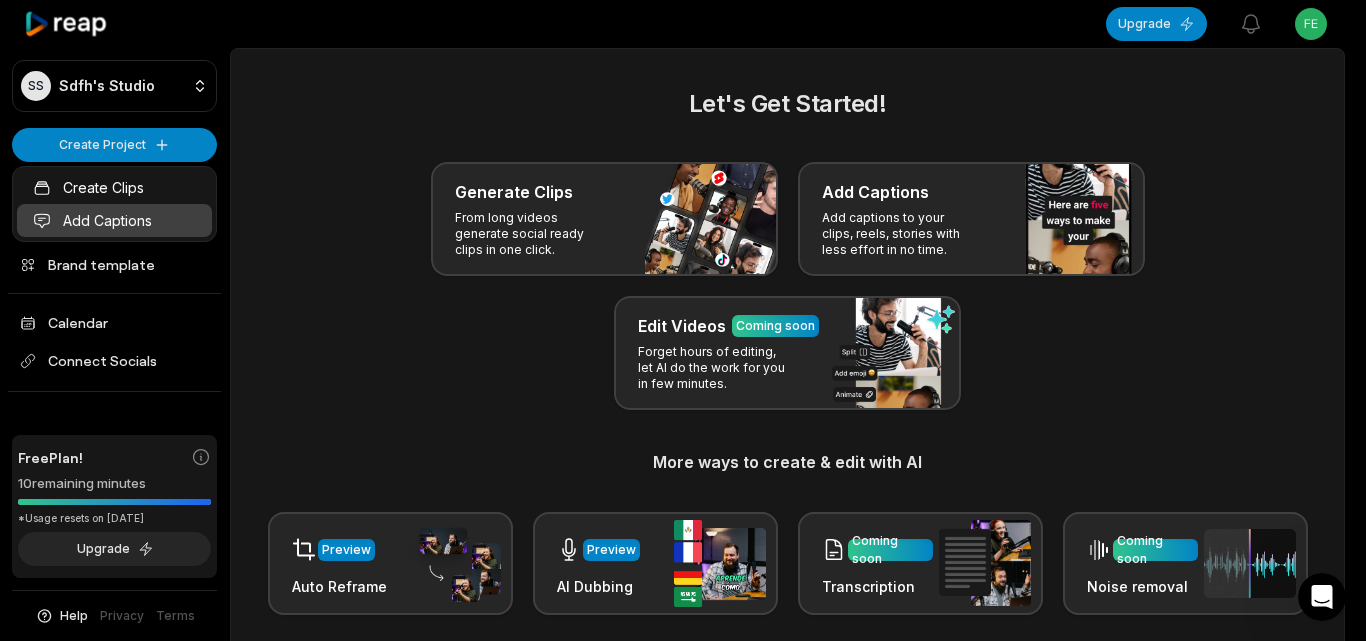 click on "Add Captions" at bounding box center [114, 220] 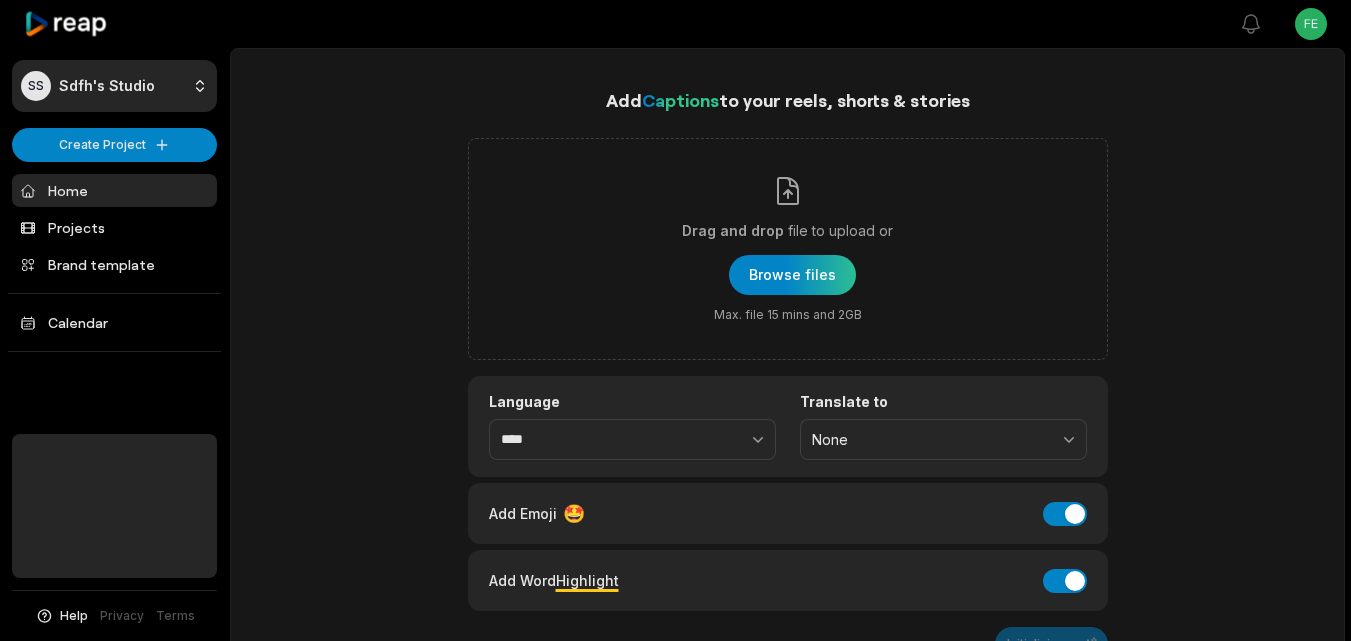 scroll, scrollTop: 0, scrollLeft: 0, axis: both 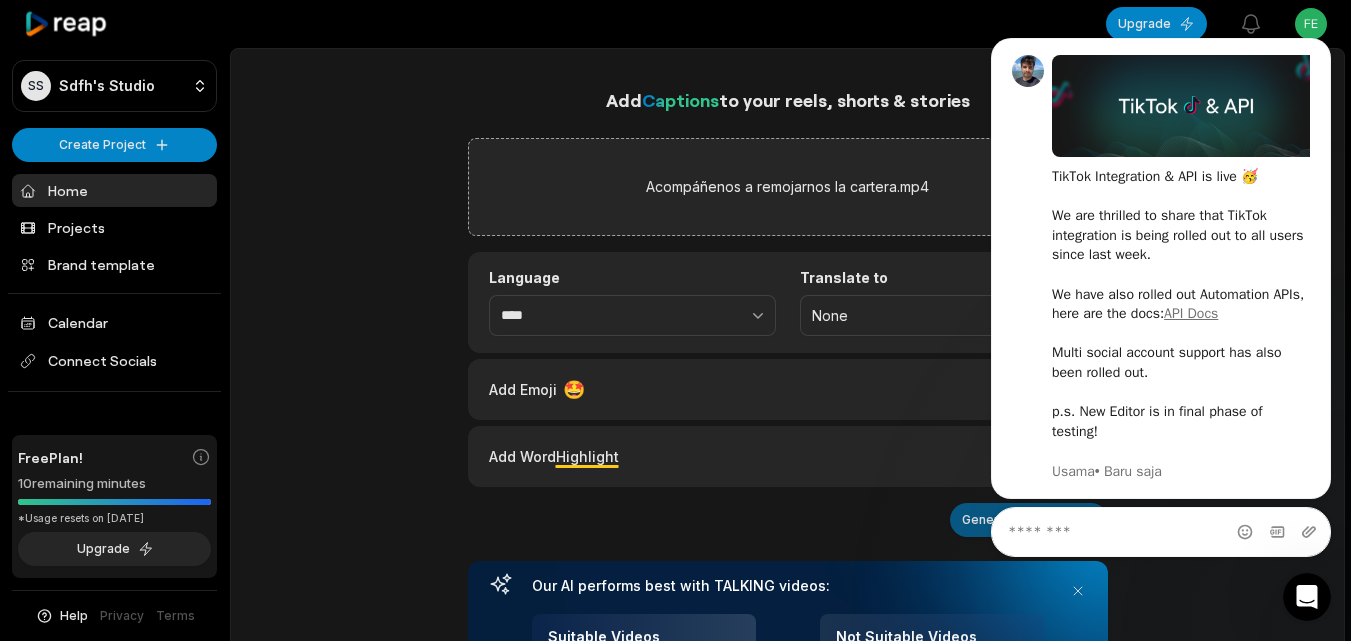 click on "Generate Captions" at bounding box center (1029, 520) 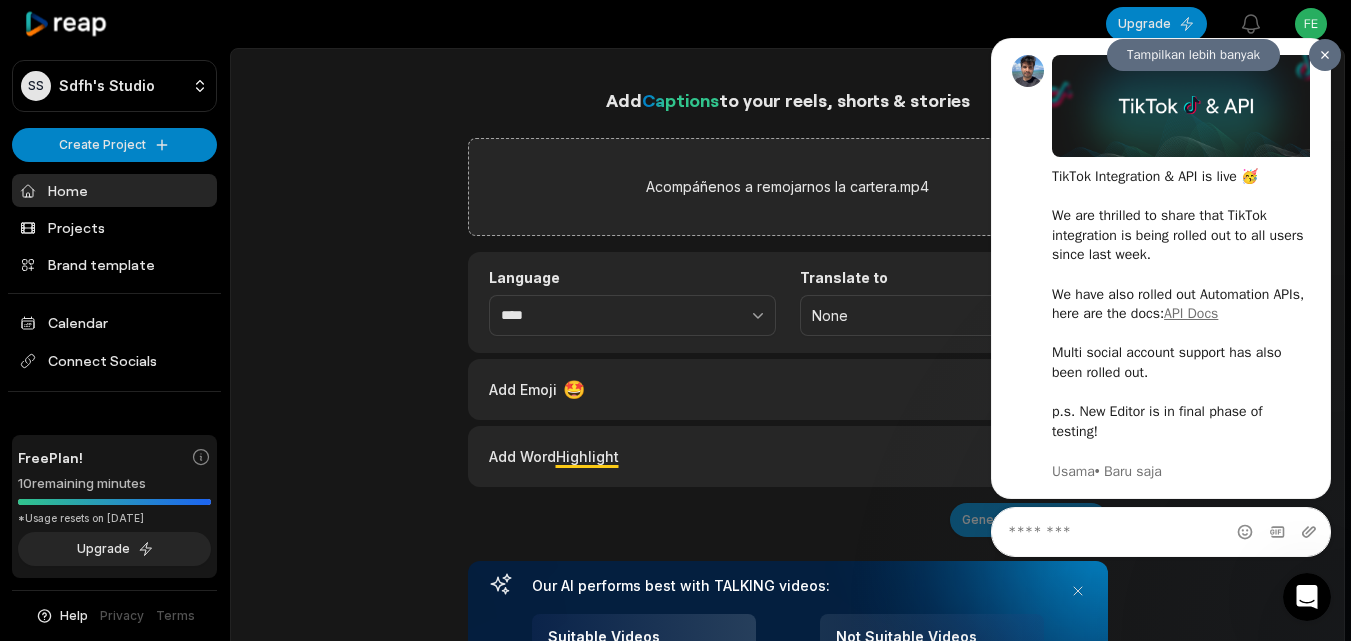 click at bounding box center [1325, 55] 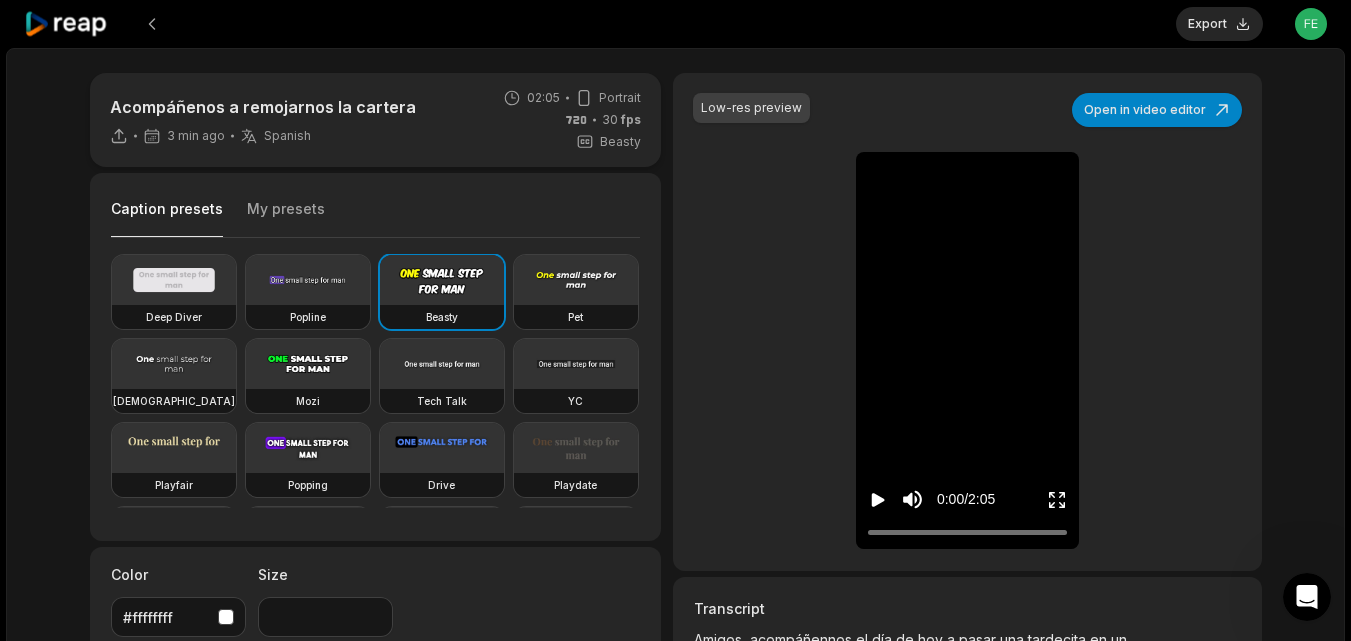 click 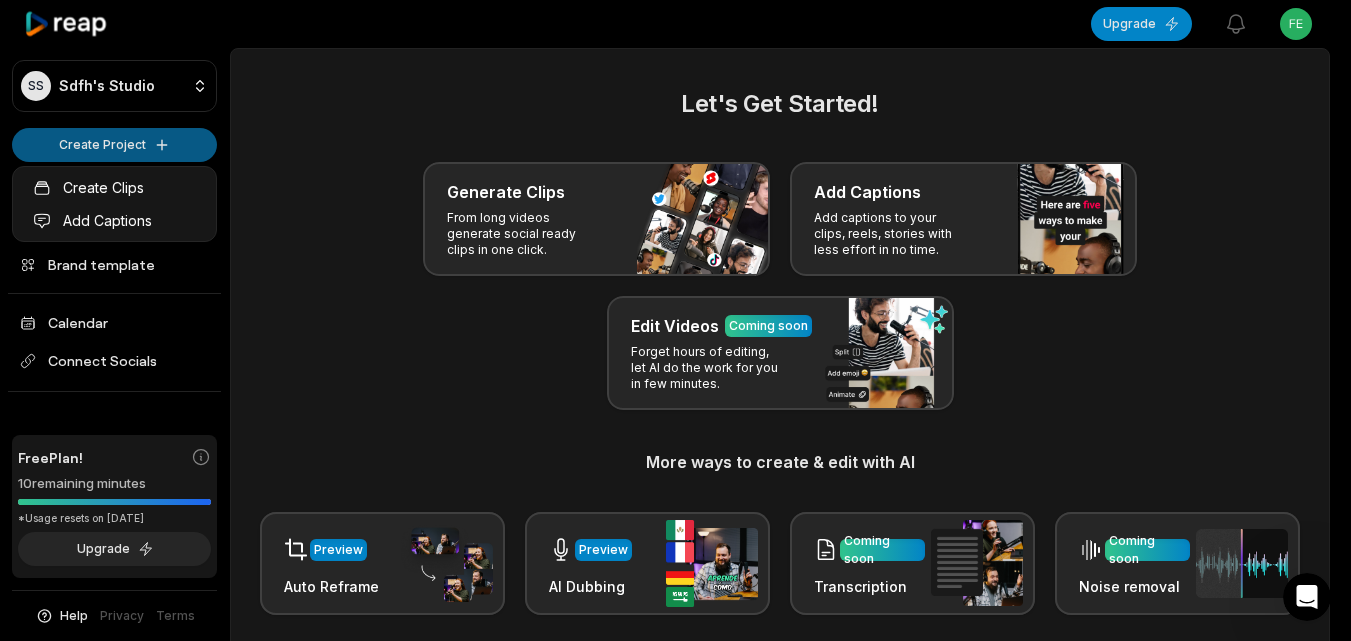 click on "SS Sdfh's Studio Create Project Home Projects Brand template Calendar Connect Socials Free  Plan! 10  remaining minutes *Usage resets on August 8, 2025 Upgrade Help Privacy Terms Open sidebar Upgrade View notifications Open user menu   Let's Get Started! Generate Clips From long videos generate social ready clips in one click. Add Captions Add captions to your clips, reels, stories with less effort in no time. Edit Videos Coming soon Forget hours of editing, let AI do the work for you in few minutes. More ways to create & edit with AI Preview Auto Reframe Preview AI Dubbing Coming soon Transcription Coming soon Noise removal Recent Projects View all Caption 02:05 Acompáñenos a remojarnos la cartera Open options 3 minutes ago Made with   in San Francisco Create Clips Add Captions" at bounding box center (675, 320) 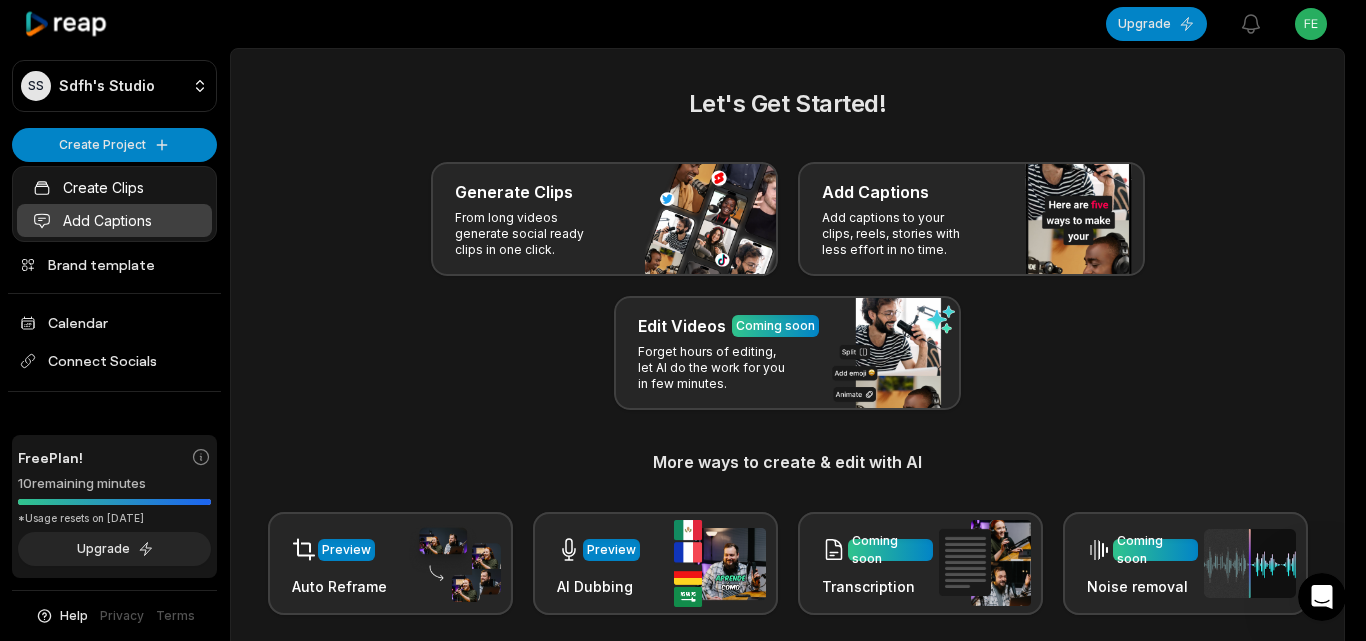 click on "Add Captions" at bounding box center [114, 220] 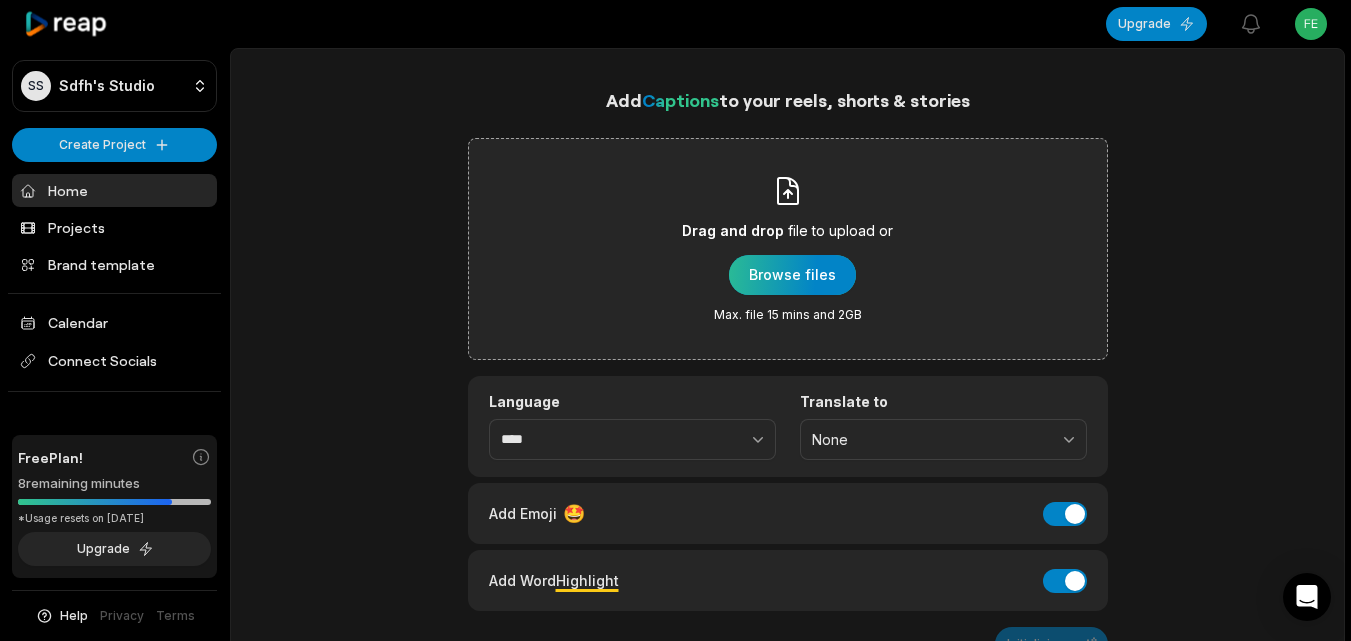 scroll, scrollTop: 0, scrollLeft: 0, axis: both 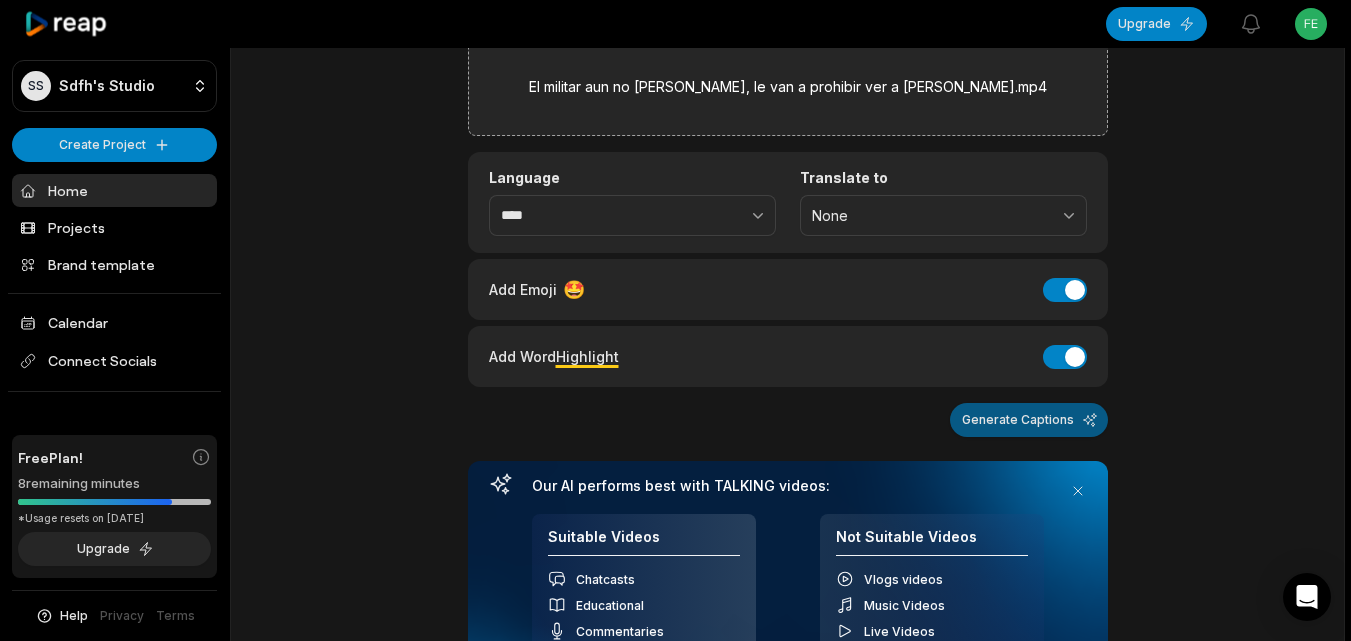 click on "Generate Captions" at bounding box center (1029, 420) 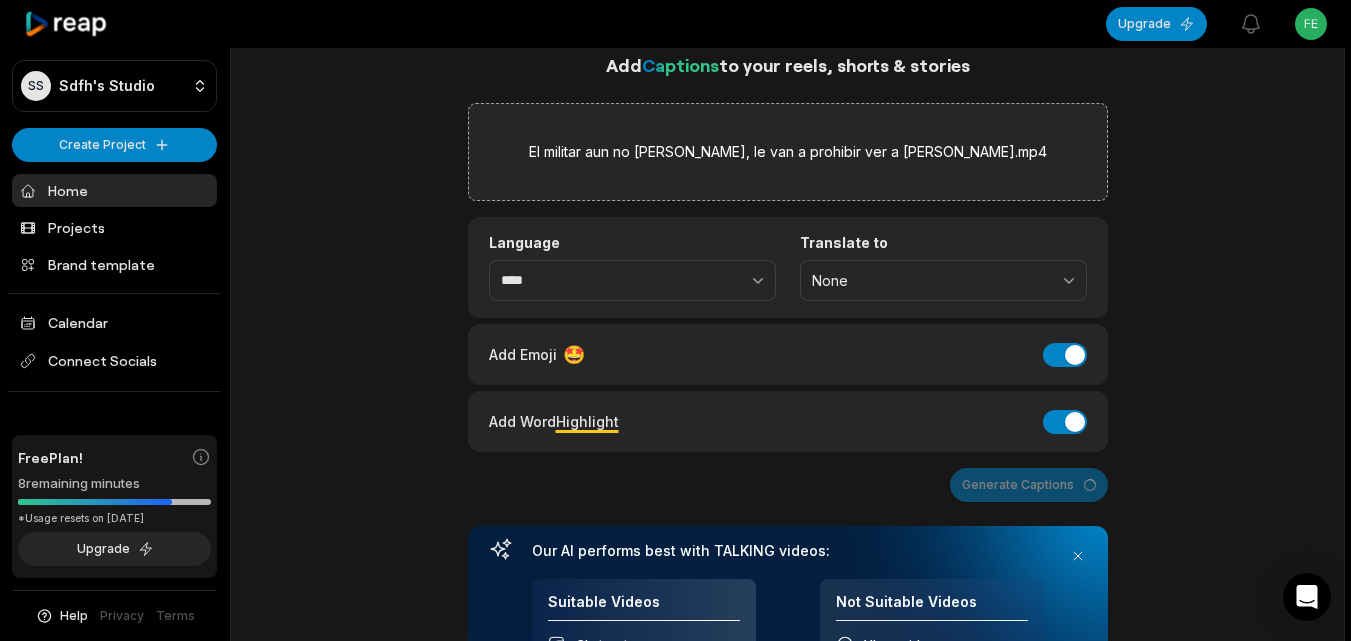 scroll, scrollTop: 0, scrollLeft: 0, axis: both 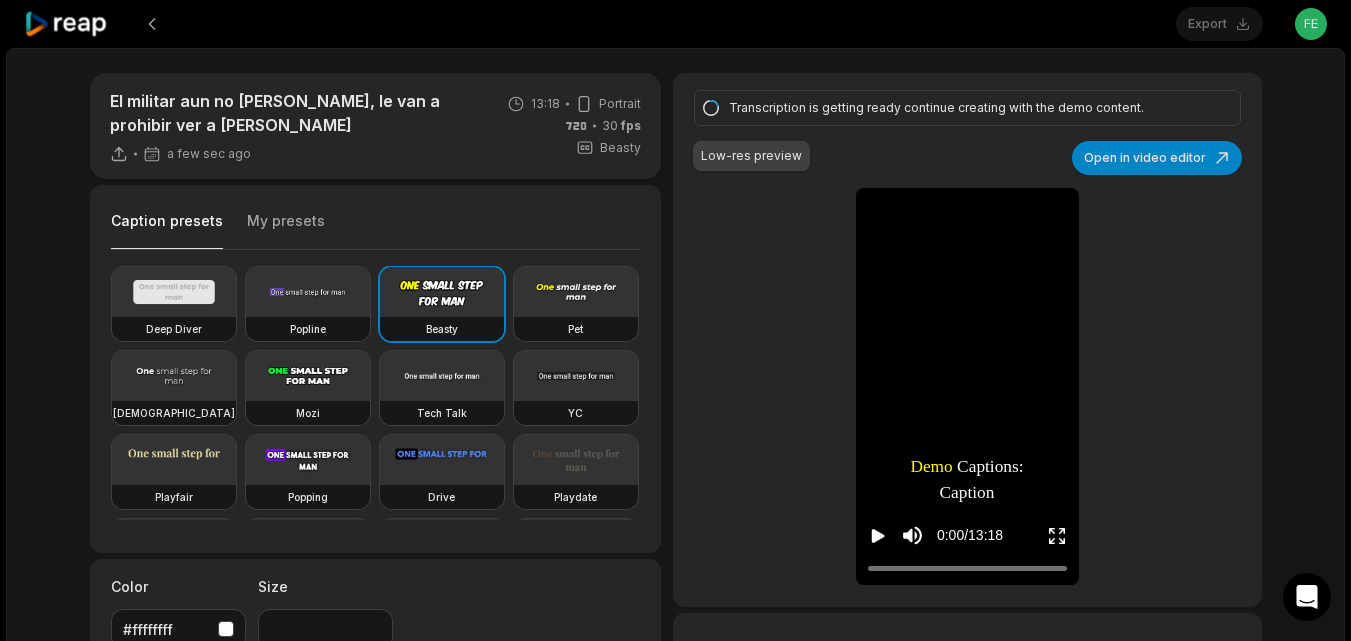 click 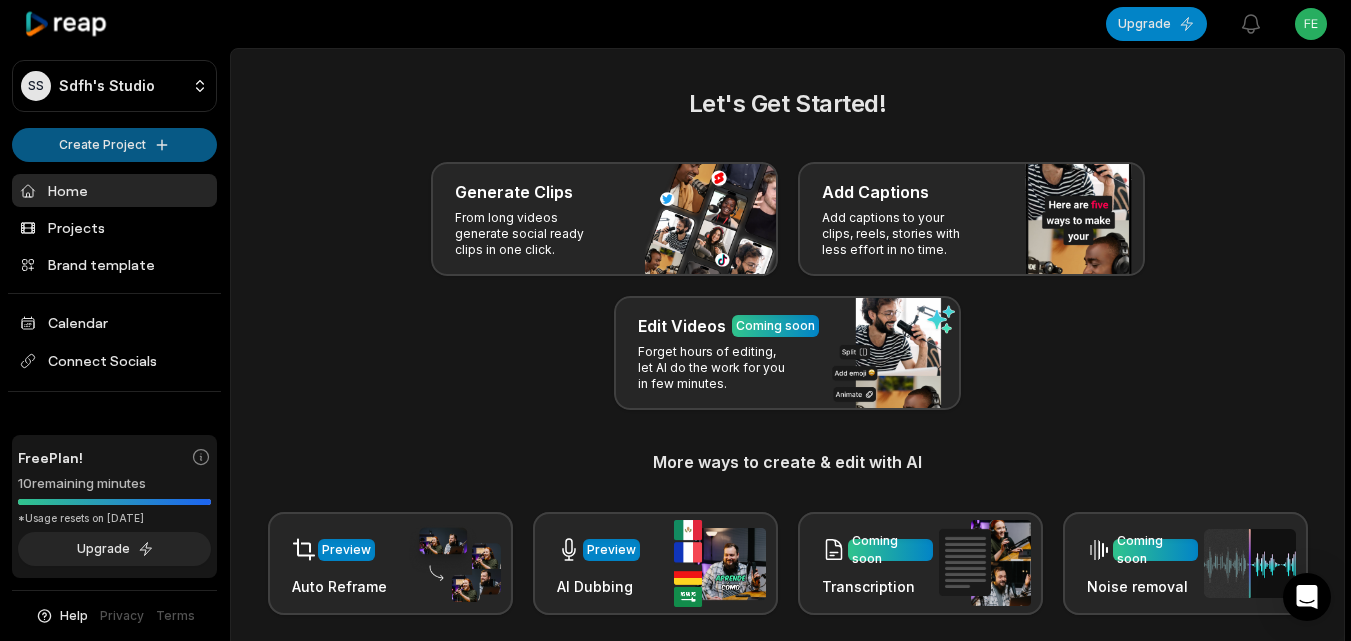 click on "SS Sdfh's Studio Create Project Home Projects Brand template Calendar Connect Socials Free  Plan! 10  remaining minutes *Usage resets on August 8, 2025 Upgrade Help Privacy Terms Open sidebar Upgrade View notifications Open user menu   Let's Get Started! Generate Clips From long videos generate social ready clips in one click. Add Captions Add captions to your clips, reels, stories with less effort in no time. Edit Videos Coming soon Forget hours of editing, let AI do the work for you in few minutes. More ways to create & edit with AI Preview Auto Reframe Preview AI Dubbing Coming soon Transcription Coming soon Noise removal Recent Projects View all Processing Caption 13:18 El militar aun no se la acaba, le van a prohibir ver a ramona Open options a few seconds ago Caption 02:05 Acompáñenos a remojarnos la cartera Open options 6 minutes ago Made with   in San Francisco" at bounding box center [675, 320] 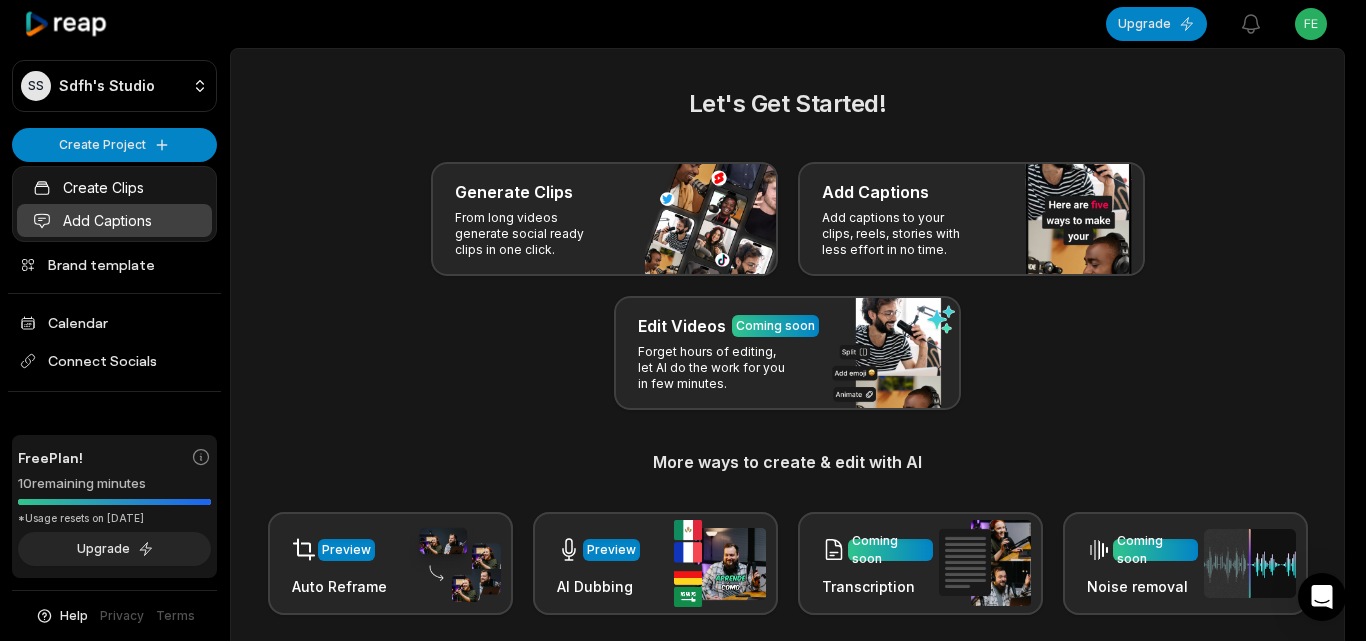 click on "Add Captions" at bounding box center (114, 220) 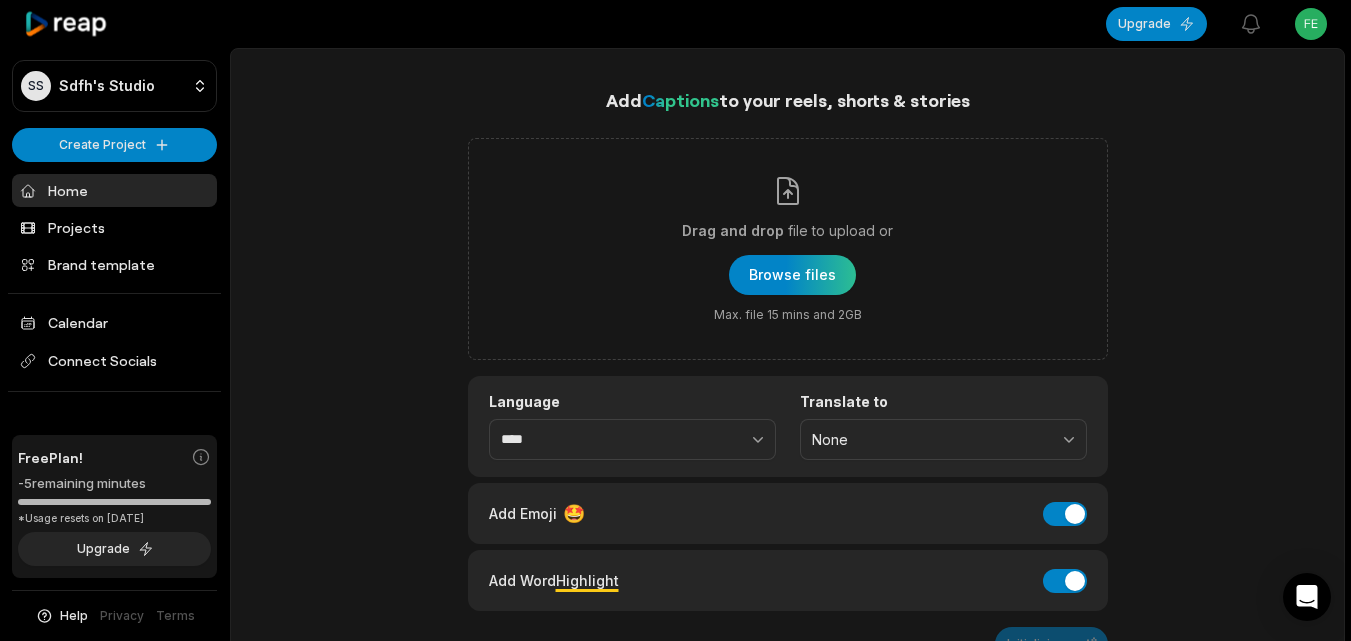 scroll, scrollTop: 0, scrollLeft: 0, axis: both 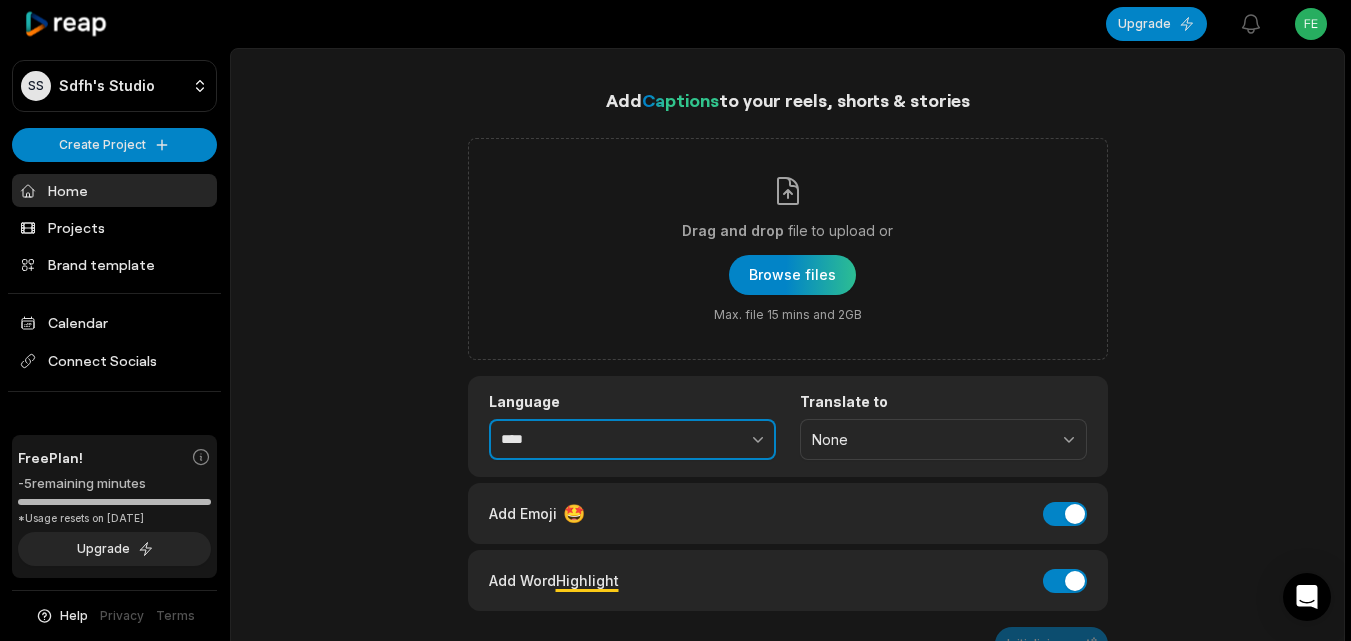 click at bounding box center [714, 440] 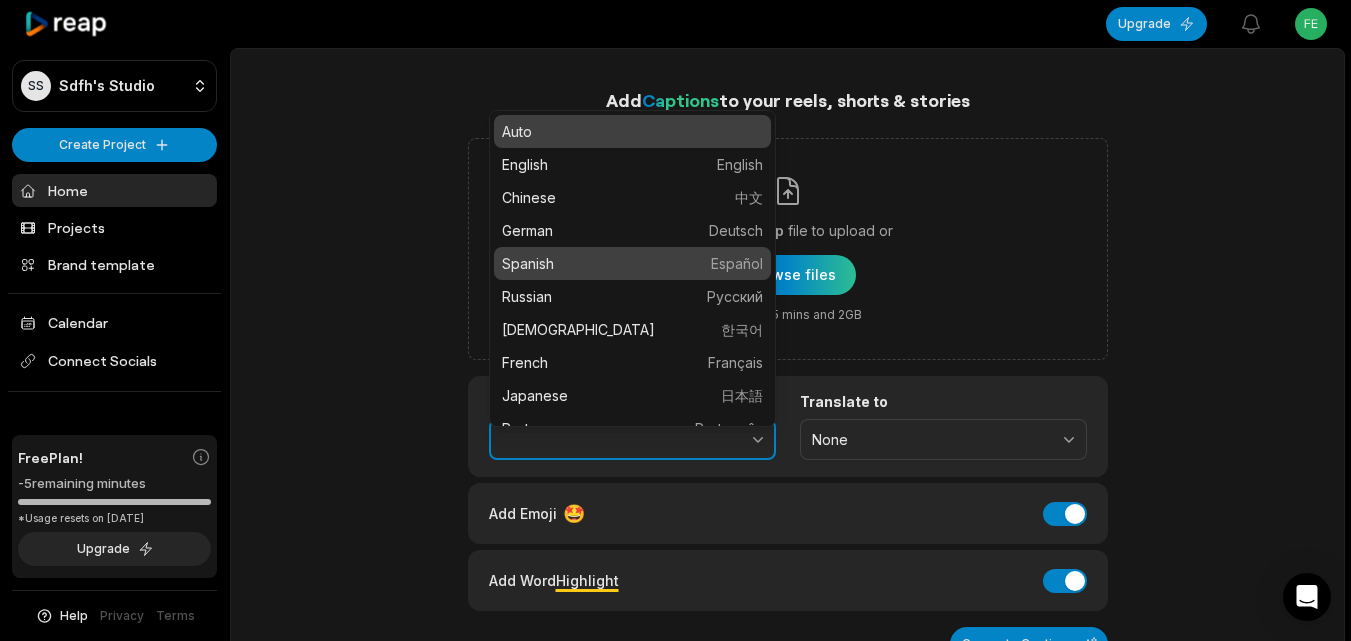 type on "*******" 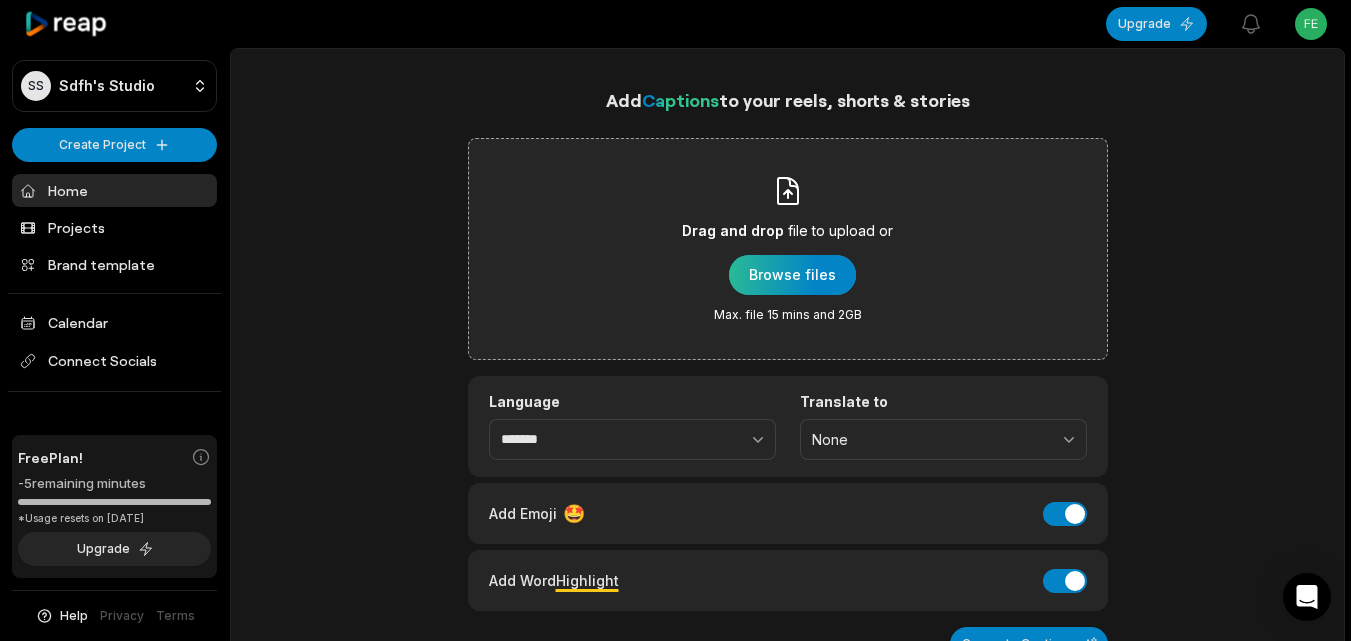 click at bounding box center [792, 275] 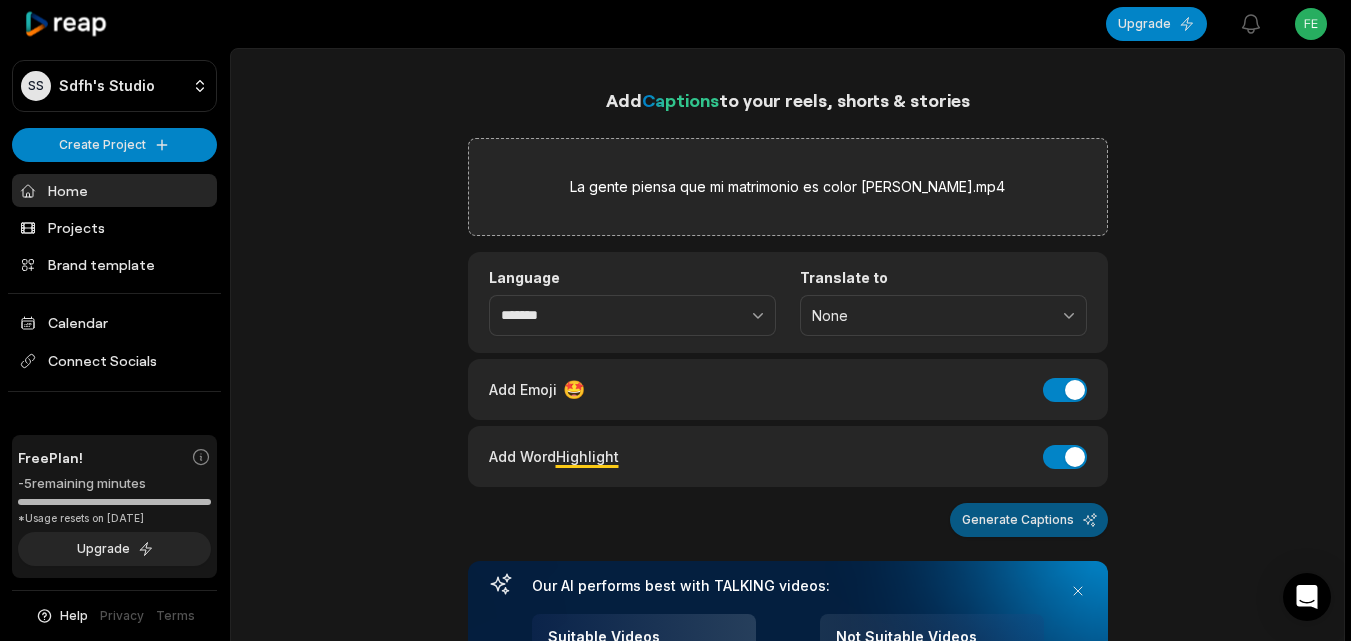 click on "Generate Captions" at bounding box center [1029, 520] 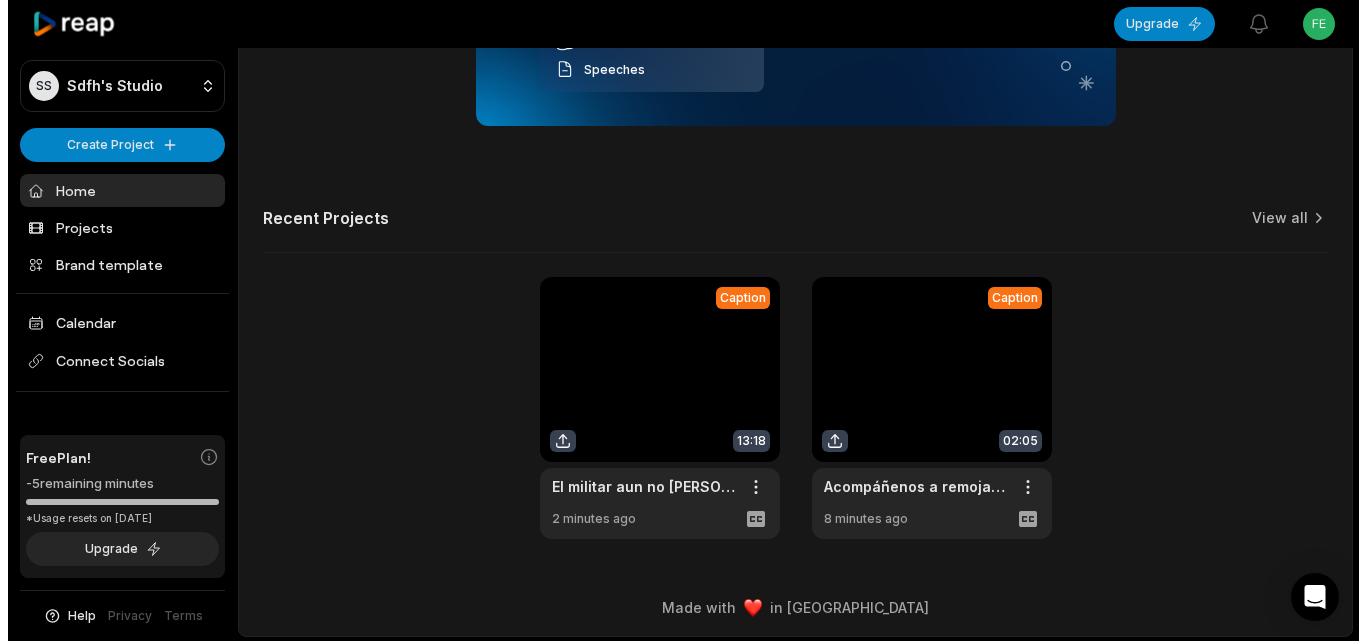 scroll, scrollTop: 716, scrollLeft: 0, axis: vertical 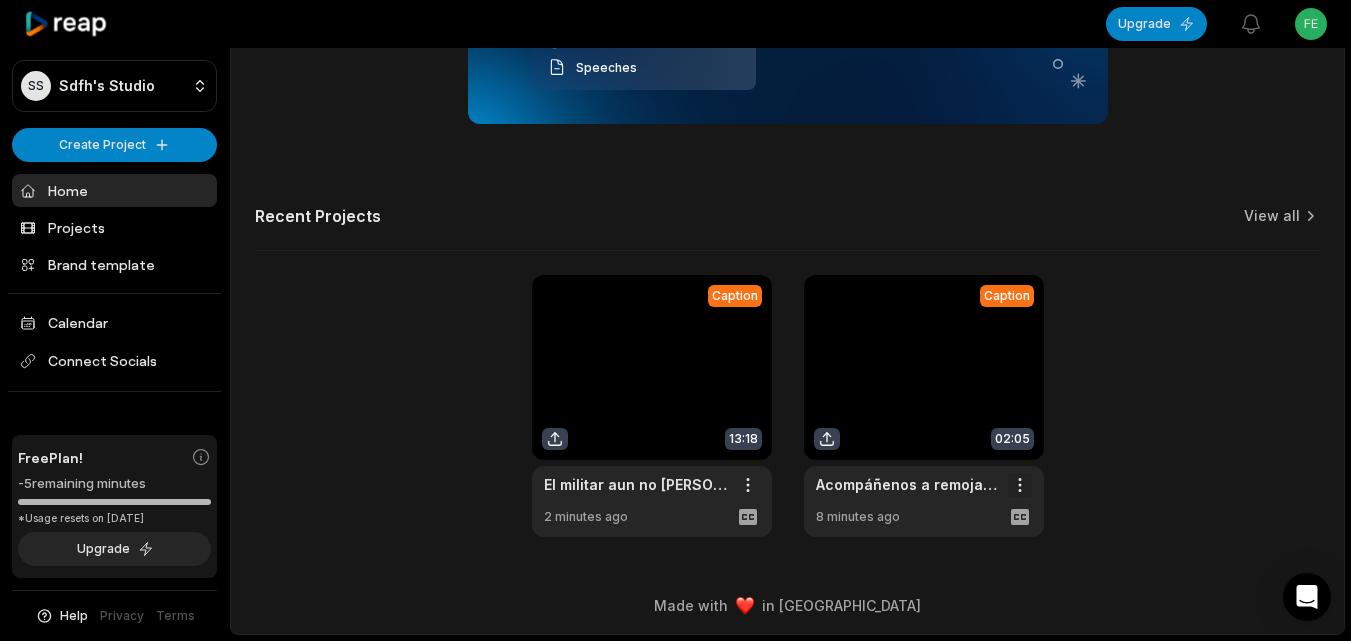 click on "SS Sdfh's Studio Create Project Home Projects Brand template Calendar Connect Socials Free  Plan! -5  remaining minutes *Usage resets on [DATE] Upgrade Help Privacy Terms Open sidebar Upgrade View notifications Open user menu   Add  Captions  to your reels, shorts & stories La gente piensa que mi matrimonio es color [PERSON_NAME].mp4 Language ******* Translate to None Add Emoji 🤩 Add Emoji Add Word  Highlight Add Word Highlight Generate Captions Your browser does not support mp4 format. Our AI performs best with TALKING videos: Suitable Videos Chatcasts Educational  Commentaries  Interviews  Speeches Not Suitable Videos Vlogs videos Music Videos Live Videos Recent Projects View all Caption 13:18 El militar aun no [PERSON_NAME], le van a prohibir ver a [PERSON_NAME] Open options 2 minutes ago Caption 02:05 Acompáñenos a remojarnos la cartera Open options 8 minutes ago Made with   in [GEOGRAPHIC_DATA]
Beasty Acompáñenos a remojarnos la cartera" at bounding box center [675, -396] 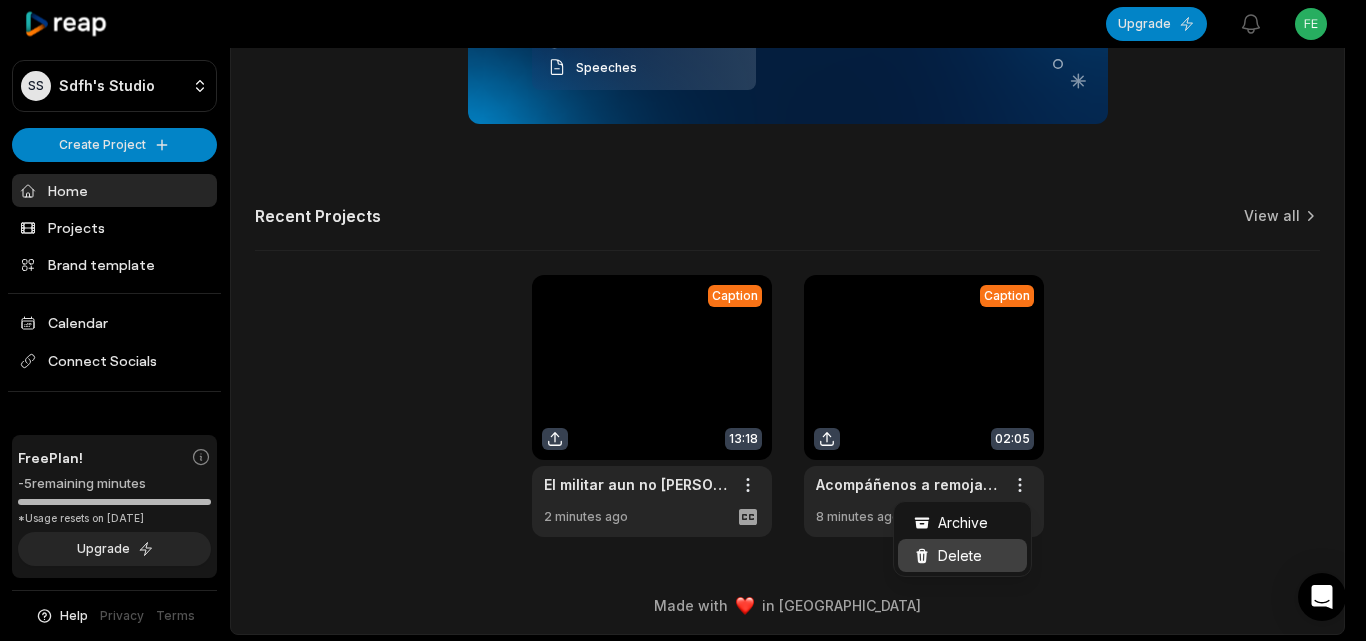 click on "Delete" at bounding box center [962, 555] 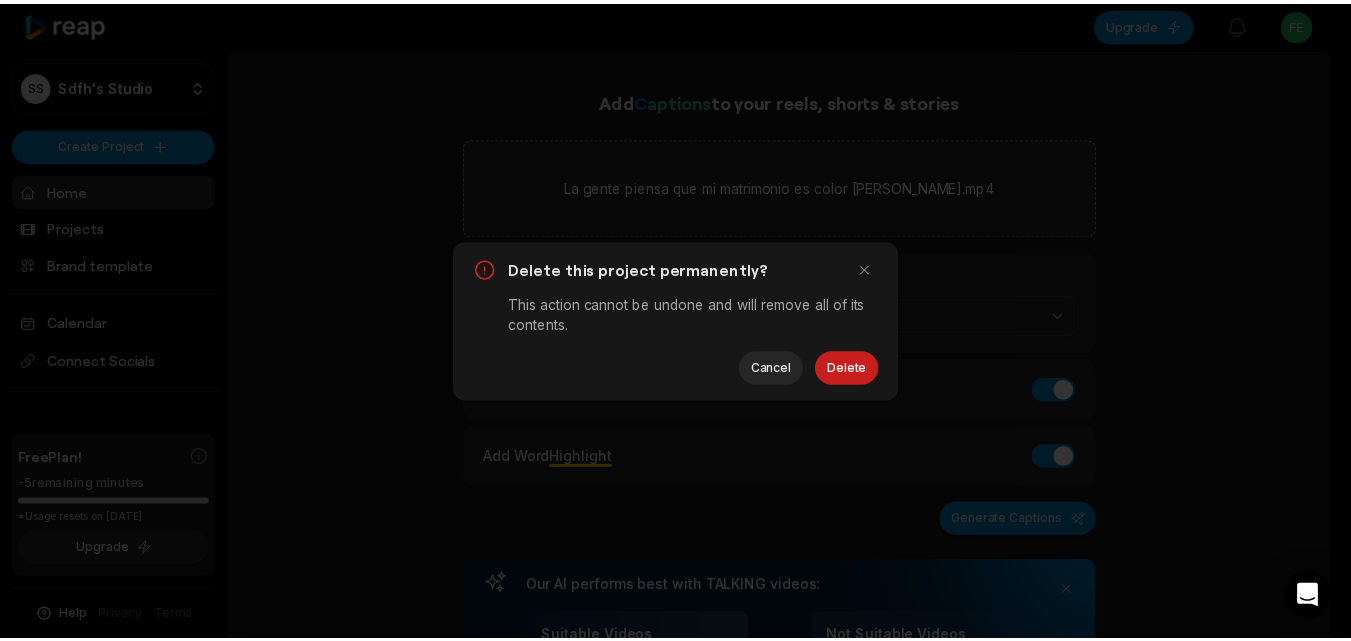scroll, scrollTop: 0, scrollLeft: 0, axis: both 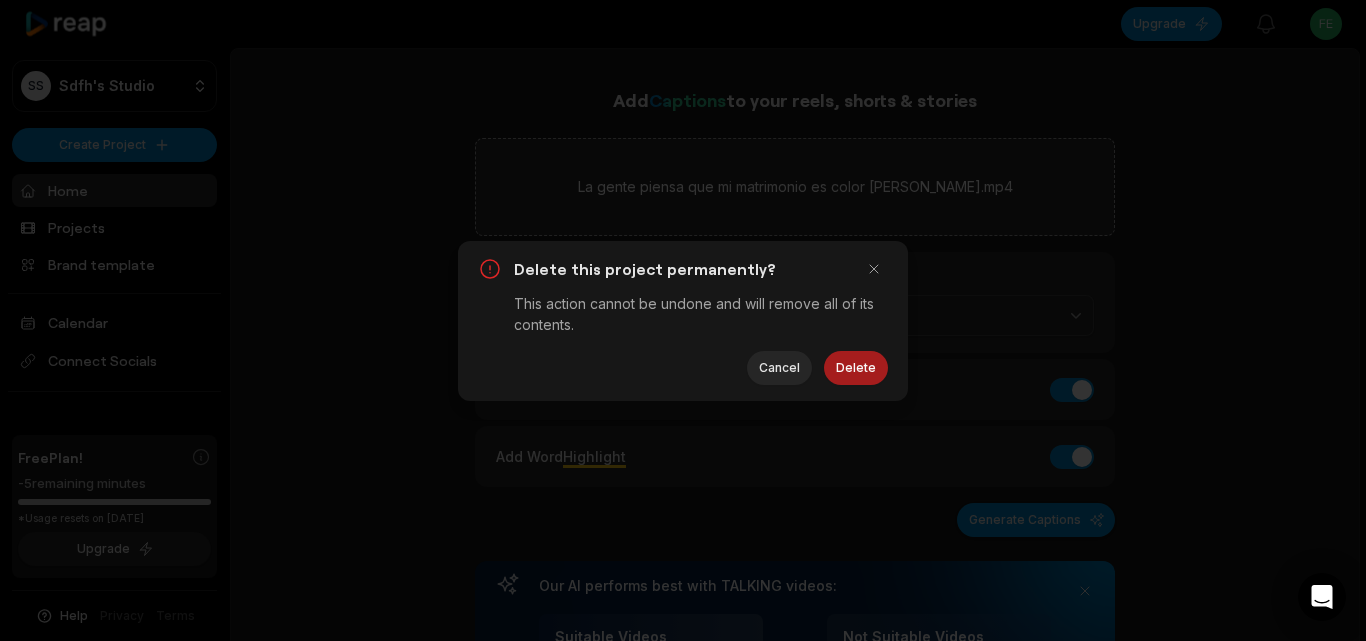 click on "Delete" at bounding box center (856, 368) 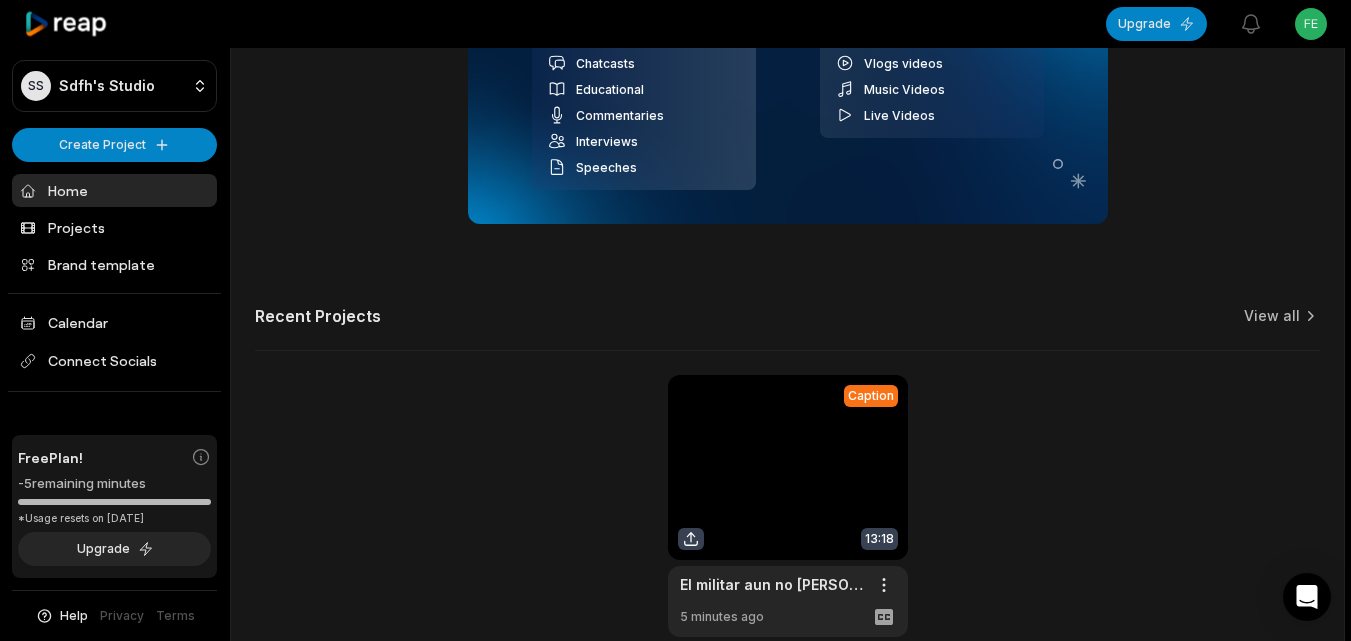 scroll, scrollTop: 700, scrollLeft: 0, axis: vertical 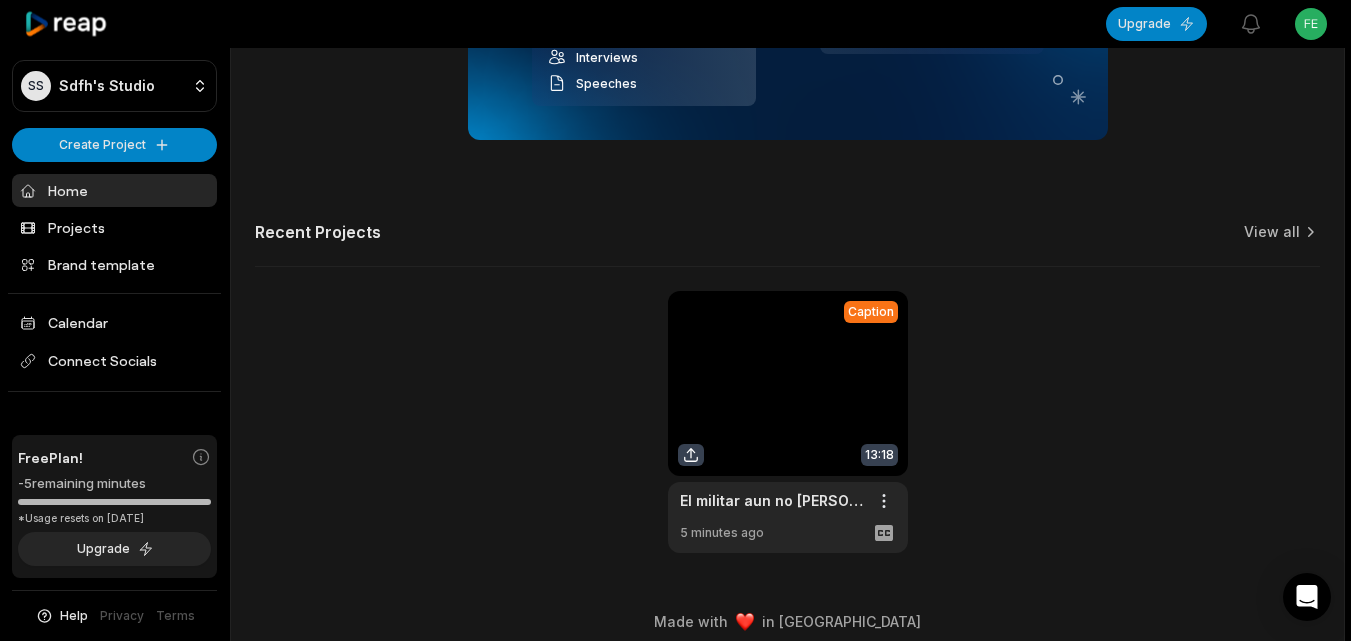 click at bounding box center [788, 422] 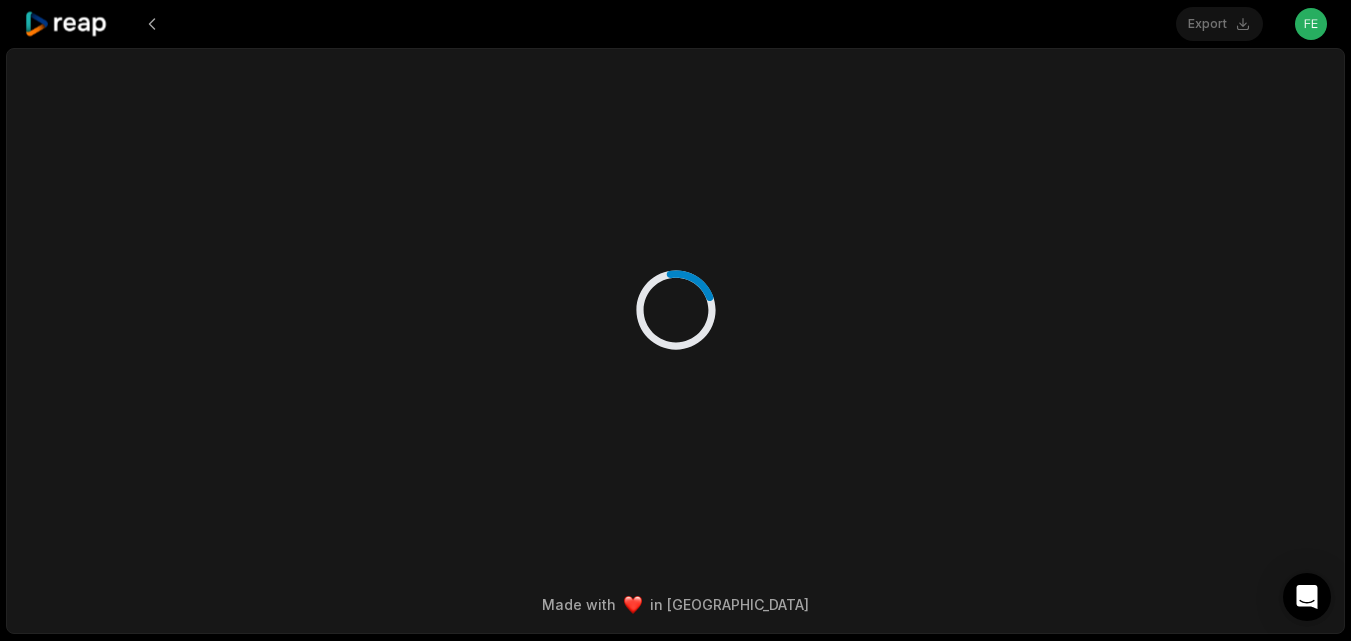 scroll, scrollTop: 0, scrollLeft: 0, axis: both 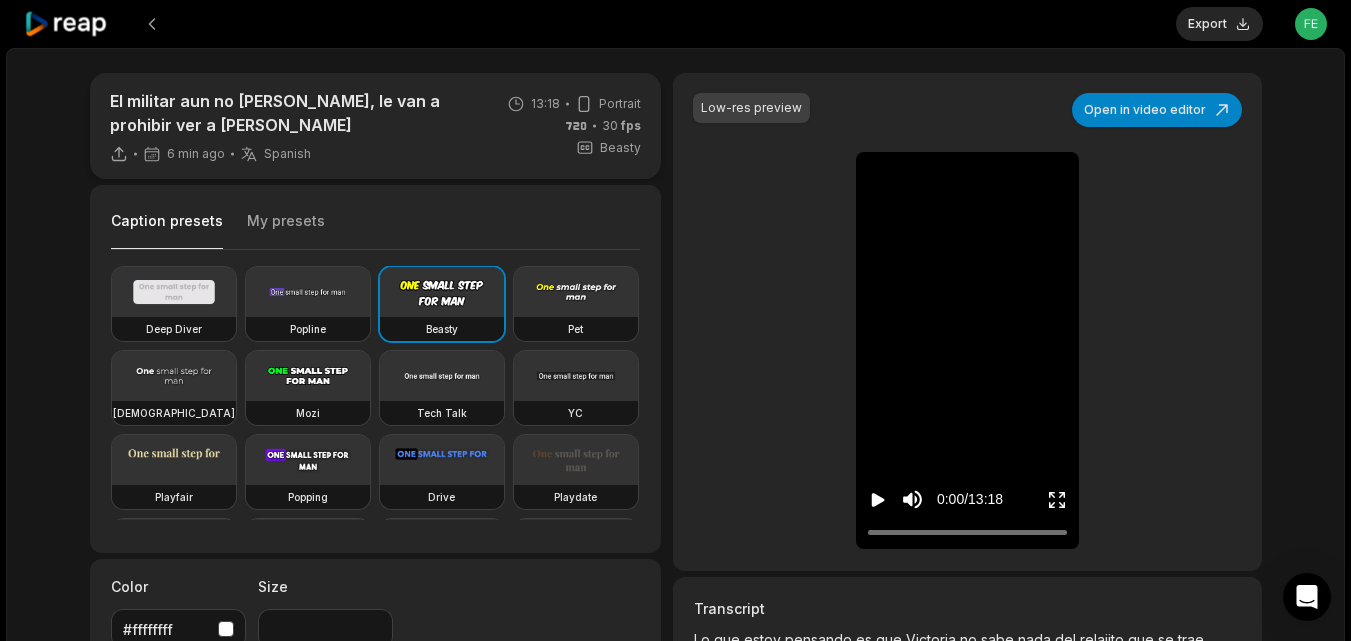 click on "Export" at bounding box center (1219, 24) 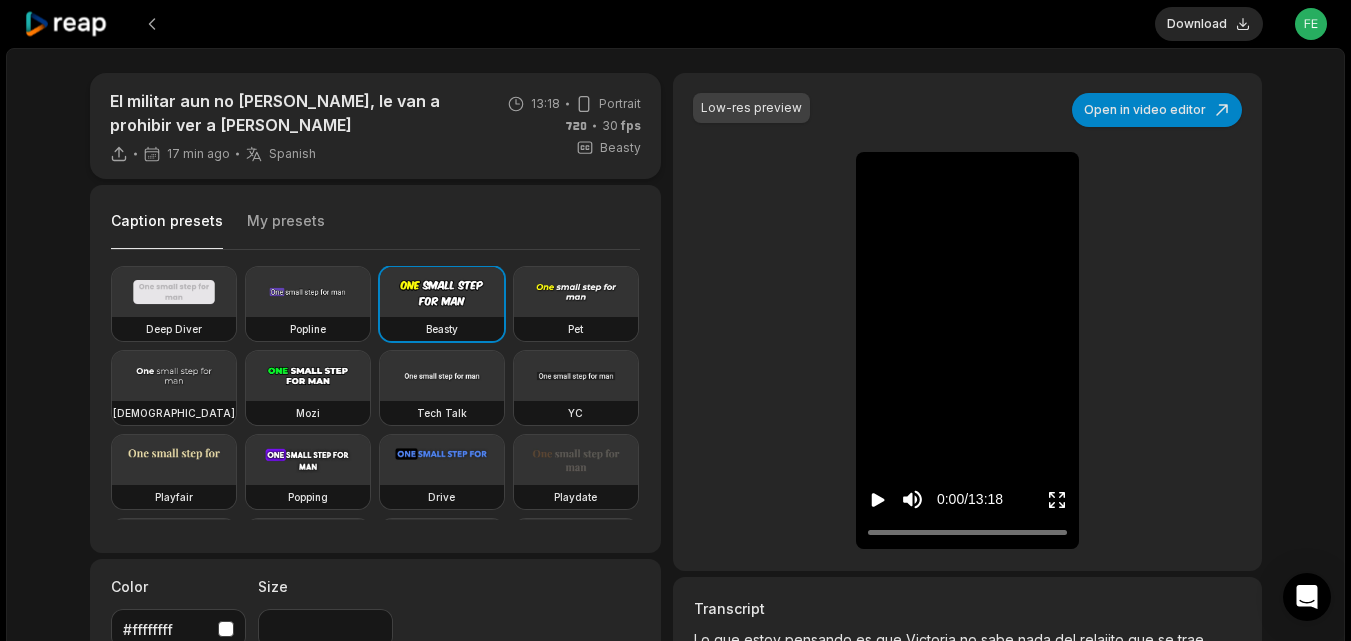 drag, startPoint x: 1215, startPoint y: 26, endPoint x: 1011, endPoint y: 162, distance: 245.17749 